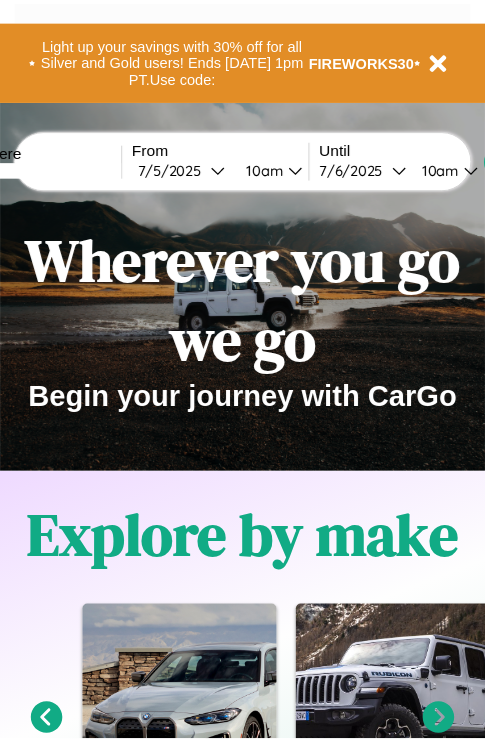 scroll, scrollTop: 0, scrollLeft: 0, axis: both 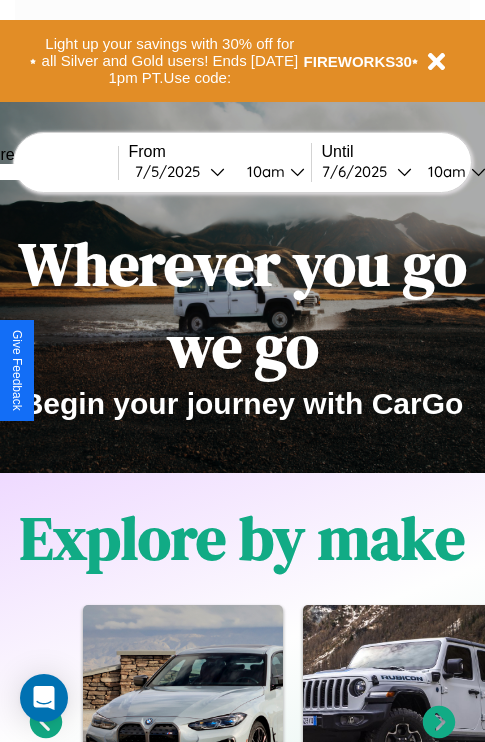 click at bounding box center [43, 172] 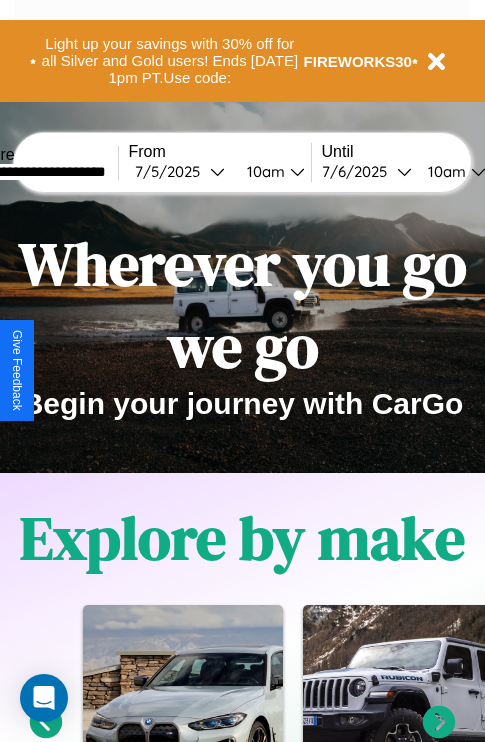 type on "**********" 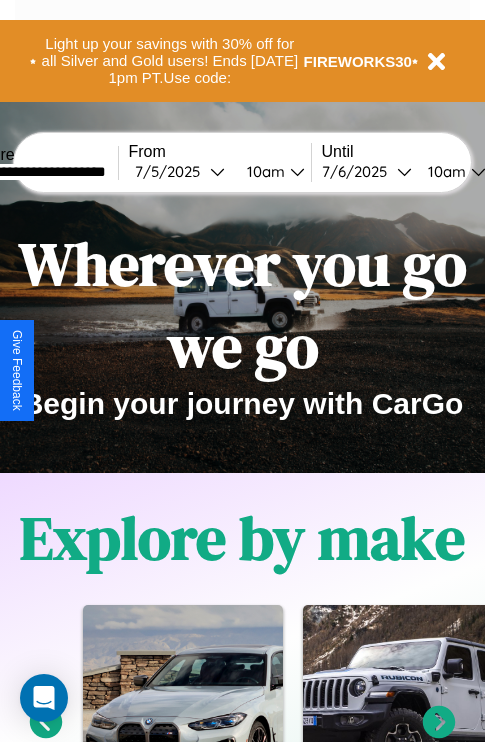 click on "[DATE]" at bounding box center (172, 171) 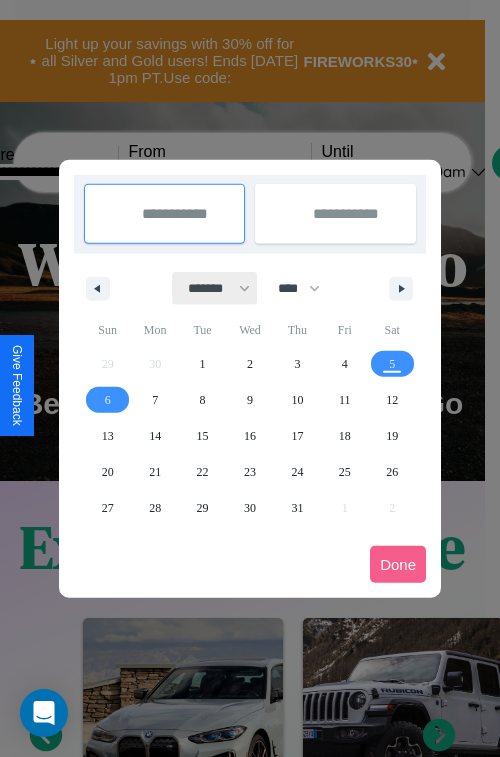 click on "******* ******** ***** ***** *** **** **** ****** ********* ******* ******** ********" at bounding box center [215, 288] 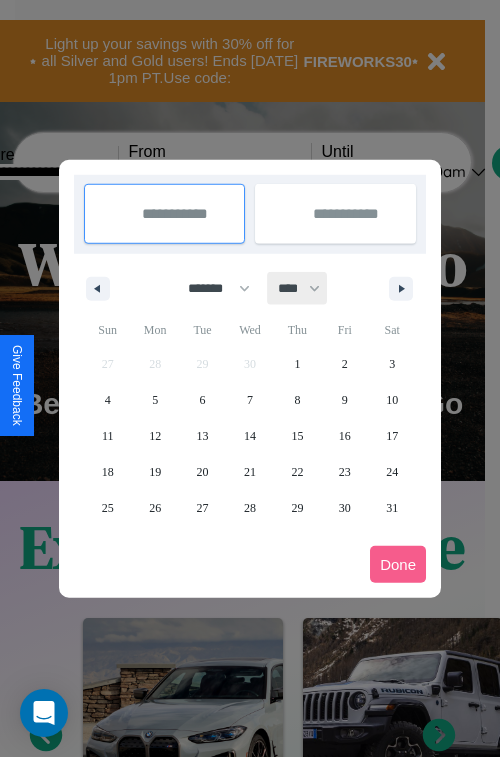click on "**** **** **** **** **** **** **** **** **** **** **** **** **** **** **** **** **** **** **** **** **** **** **** **** **** **** **** **** **** **** **** **** **** **** **** **** **** **** **** **** **** **** **** **** **** **** **** **** **** **** **** **** **** **** **** **** **** **** **** **** **** **** **** **** **** **** **** **** **** **** **** **** **** **** **** **** **** **** **** **** **** **** **** **** **** **** **** **** **** **** **** **** **** **** **** **** **** **** **** **** **** **** **** **** **** **** **** **** **** **** **** **** **** **** **** **** **** **** **** **** ****" at bounding box center [298, 288] 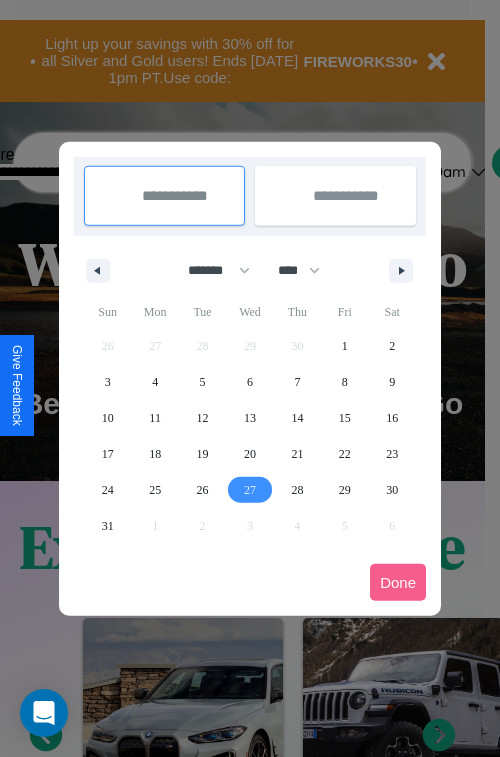 click on "27" at bounding box center [250, 490] 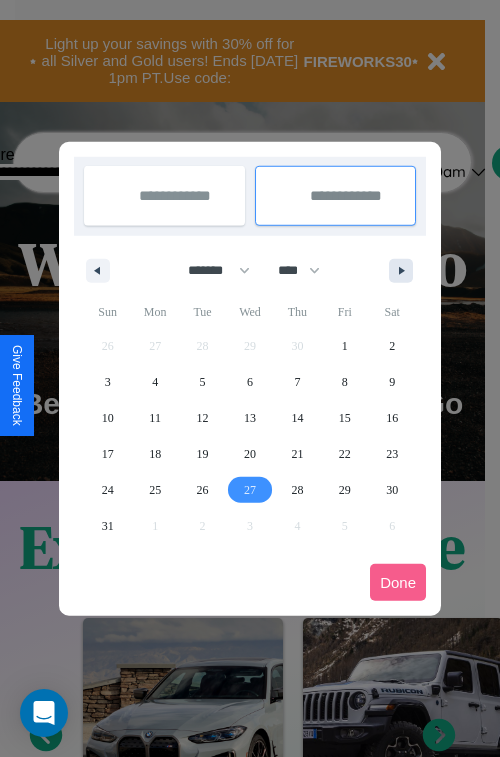 click at bounding box center [405, 271] 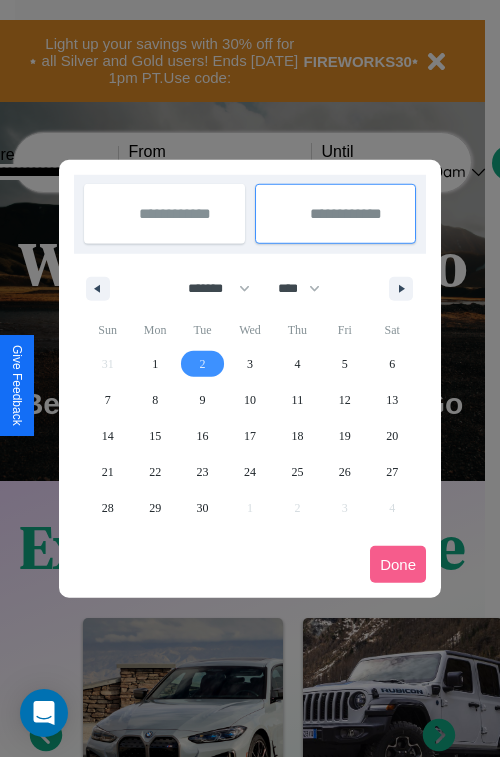 click on "2" at bounding box center (203, 364) 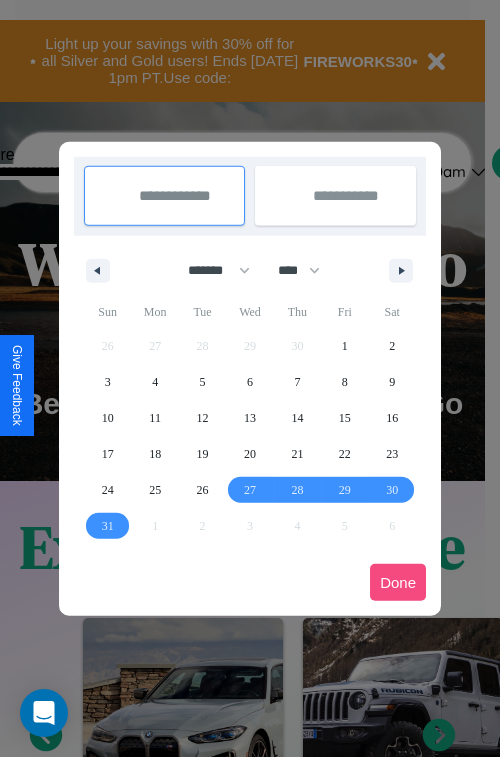 click on "Done" at bounding box center (398, 582) 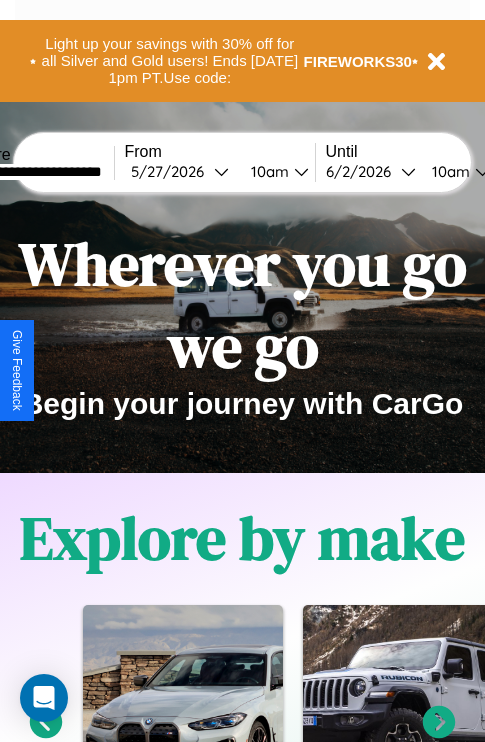 scroll, scrollTop: 0, scrollLeft: 72, axis: horizontal 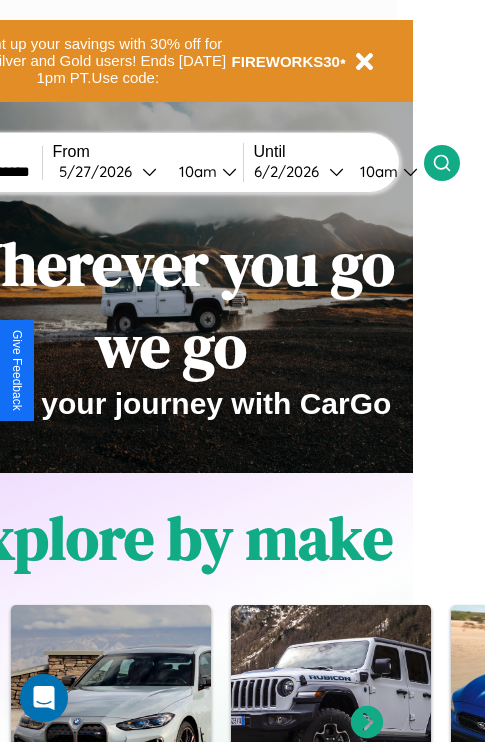 click 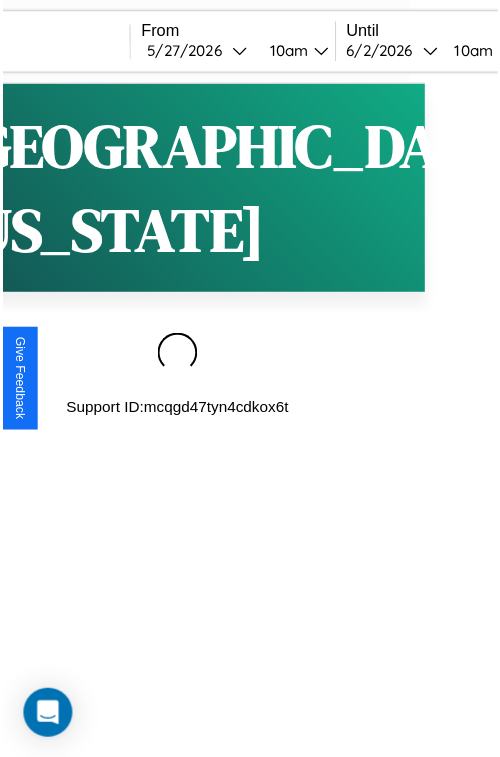 scroll, scrollTop: 0, scrollLeft: 0, axis: both 